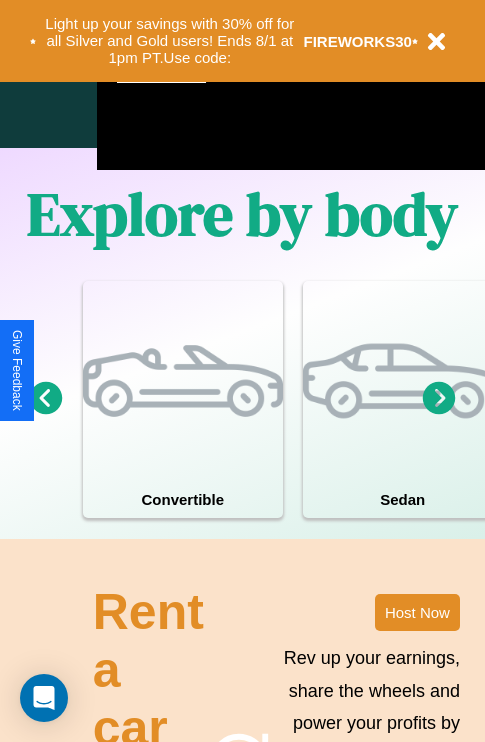 scroll, scrollTop: 1285, scrollLeft: 0, axis: vertical 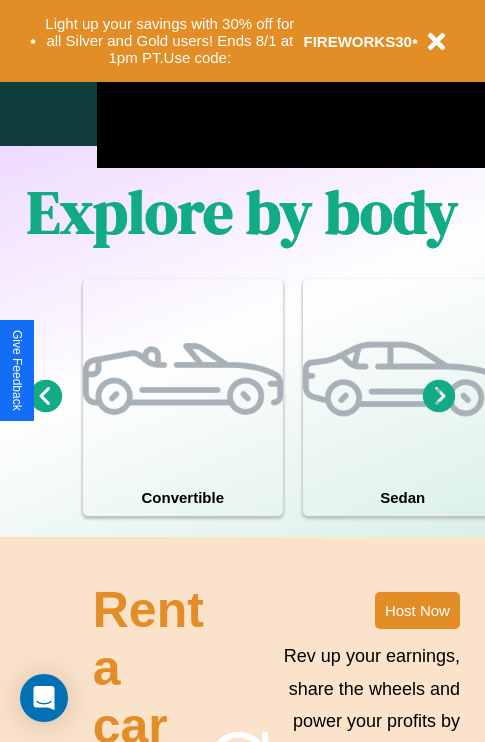 click 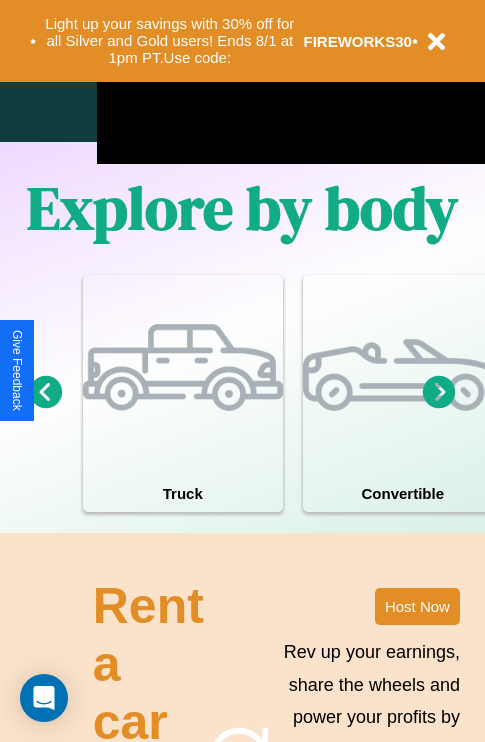 scroll, scrollTop: 1285, scrollLeft: 0, axis: vertical 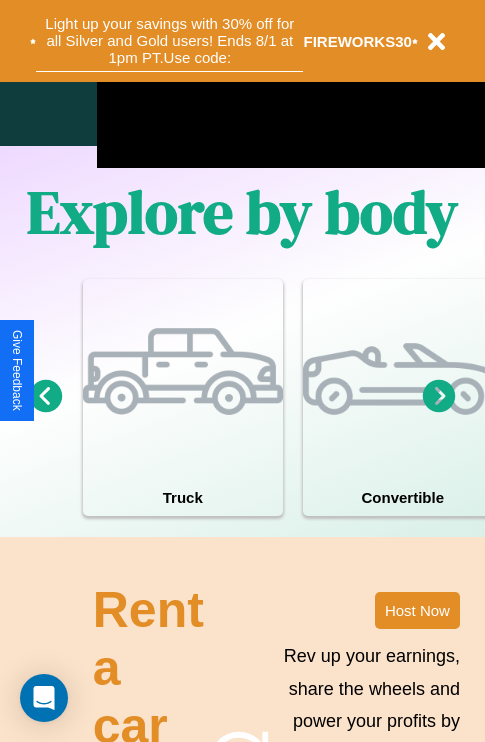 click on "Light up your savings with 30% off for all Silver and Gold users! Ends 8/1 at 1pm PT.  Use code:" at bounding box center [169, 41] 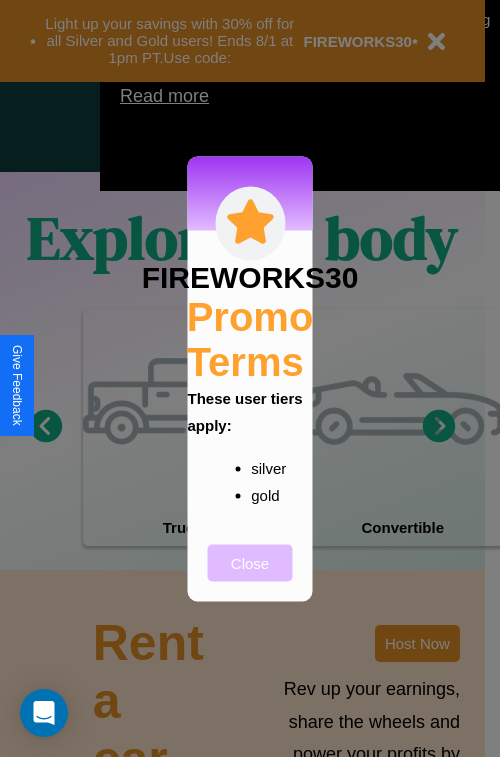click on "Close" at bounding box center [250, 562] 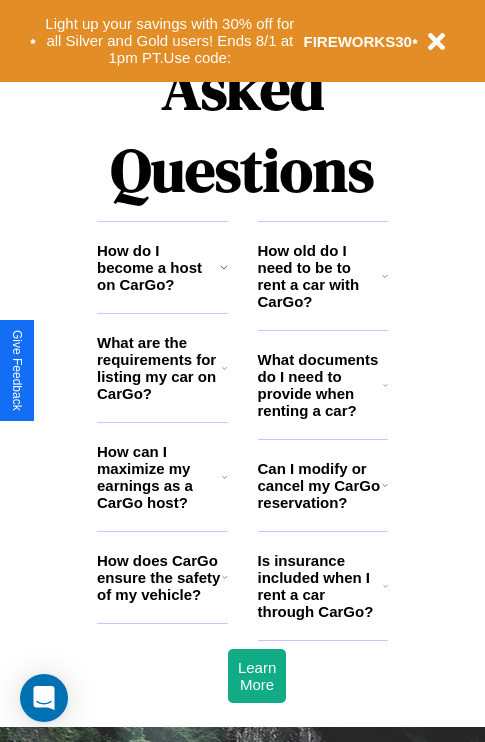 scroll, scrollTop: 2423, scrollLeft: 0, axis: vertical 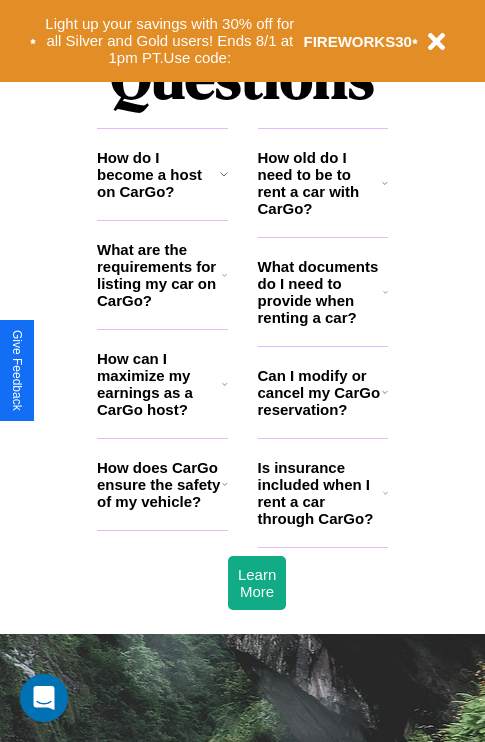 click on "What are the requirements for listing my car on CarGo?" at bounding box center [159, 275] 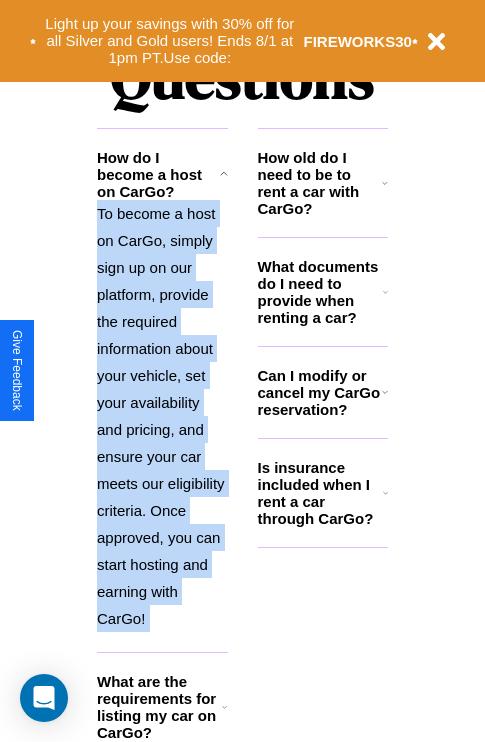 click on "To become a host on CarGo, simply sign up on our platform, provide the required information about your vehicle, set your availability and pricing, and ensure your car meets our eligibility criteria. Once approved, you can start hosting and earning with CarGo!" at bounding box center (162, 416) 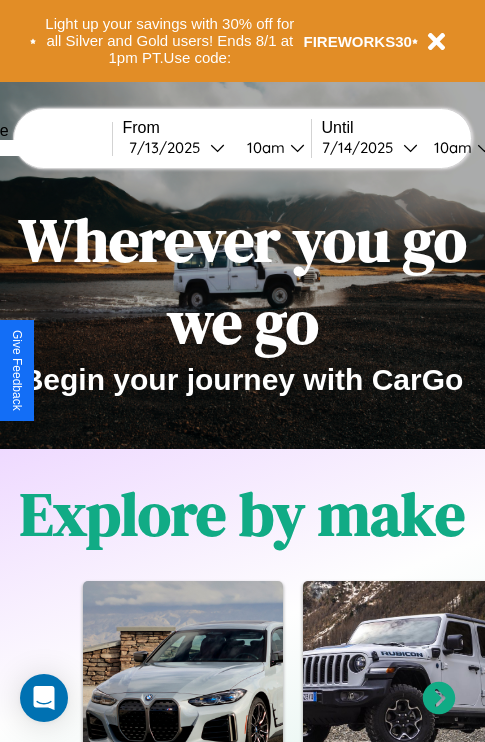 scroll, scrollTop: 0, scrollLeft: 0, axis: both 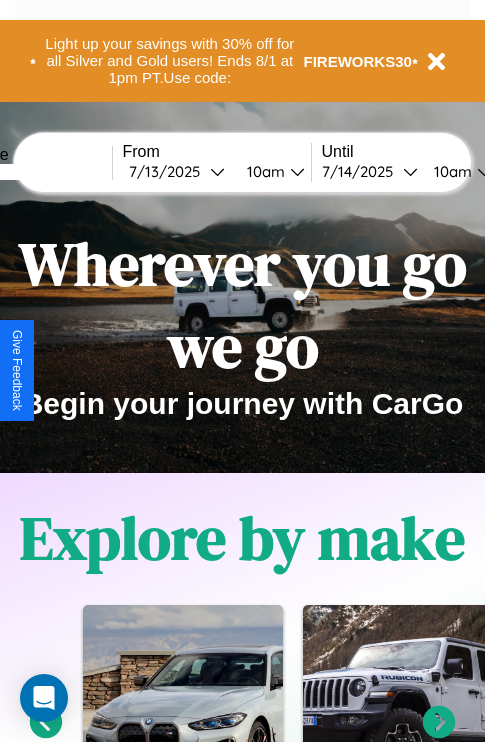 click at bounding box center [37, 172] 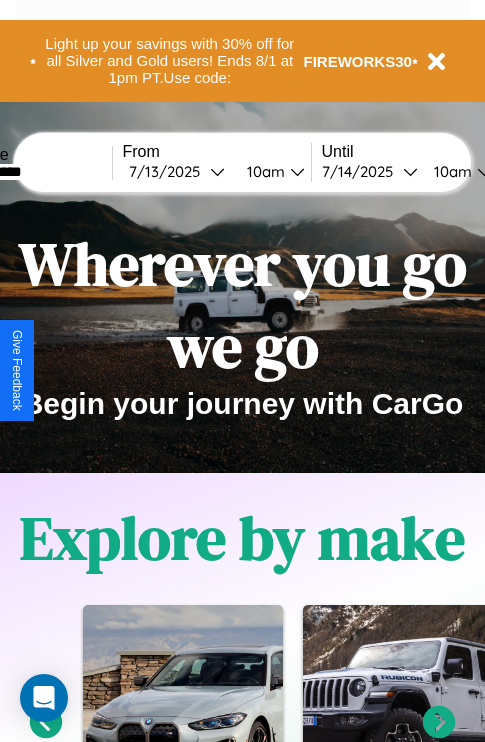 type on "**********" 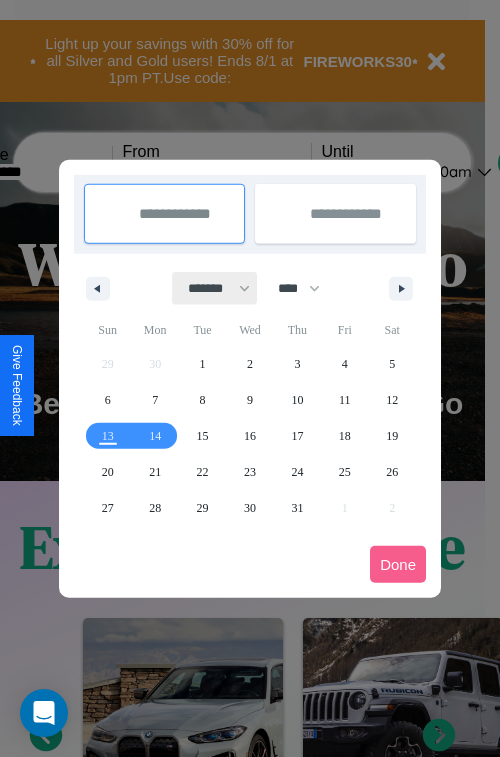 click on "******* ******** ***** ***** *** **** **** ****** ********* ******* ******** ********" at bounding box center [215, 288] 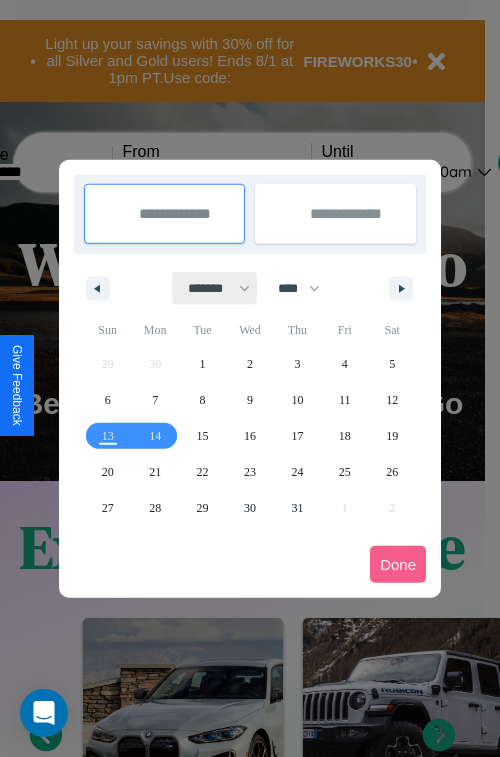 select on "*" 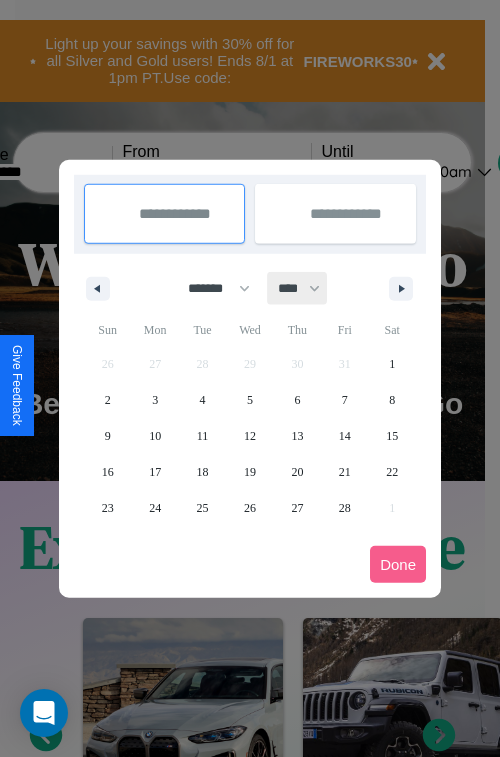 click on "**** **** **** **** **** **** **** **** **** **** **** **** **** **** **** **** **** **** **** **** **** **** **** **** **** **** **** **** **** **** **** **** **** **** **** **** **** **** **** **** **** **** **** **** **** **** **** **** **** **** **** **** **** **** **** **** **** **** **** **** **** **** **** **** **** **** **** **** **** **** **** **** **** **** **** **** **** **** **** **** **** **** **** **** **** **** **** **** **** **** **** **** **** **** **** **** **** **** **** **** **** **** **** **** **** **** **** **** **** **** **** **** **** **** **** **** **** **** **** **** ****" at bounding box center (298, 288) 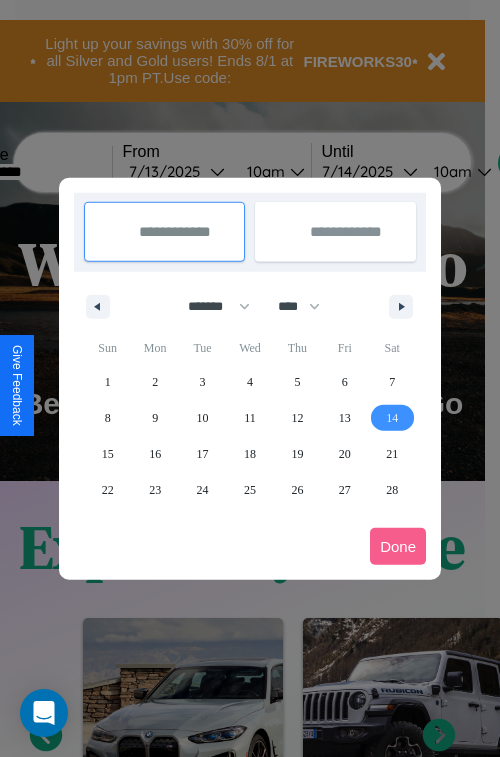 click on "14" at bounding box center (392, 418) 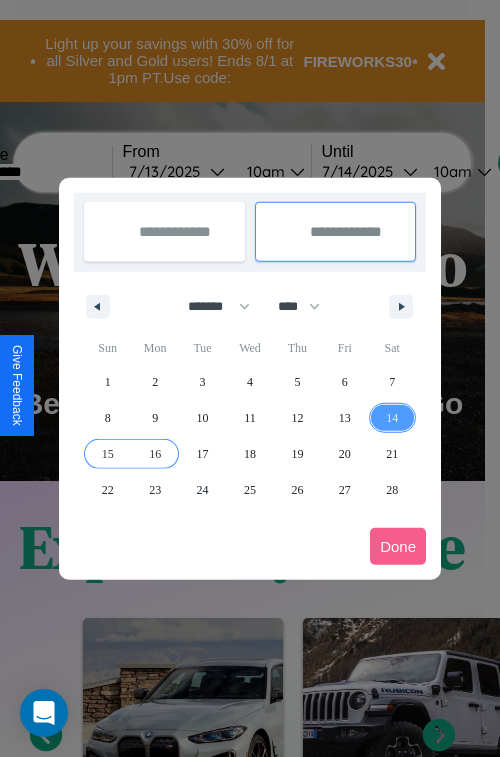 click on "16" at bounding box center (155, 454) 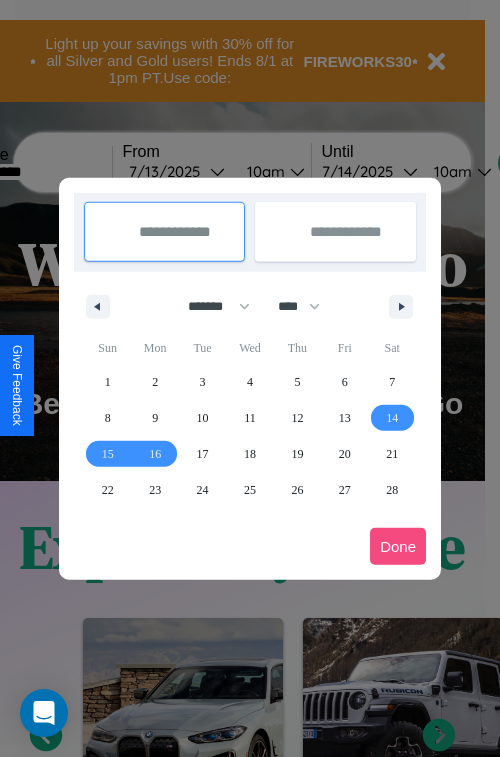 click on "Done" at bounding box center (398, 546) 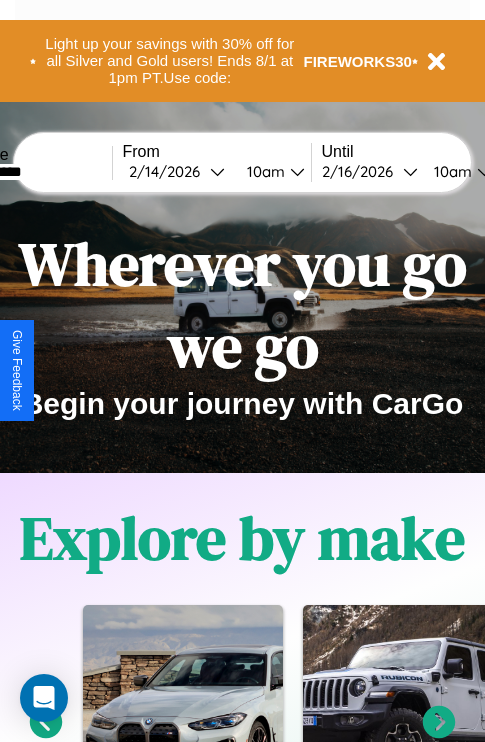 scroll, scrollTop: 0, scrollLeft: 74, axis: horizontal 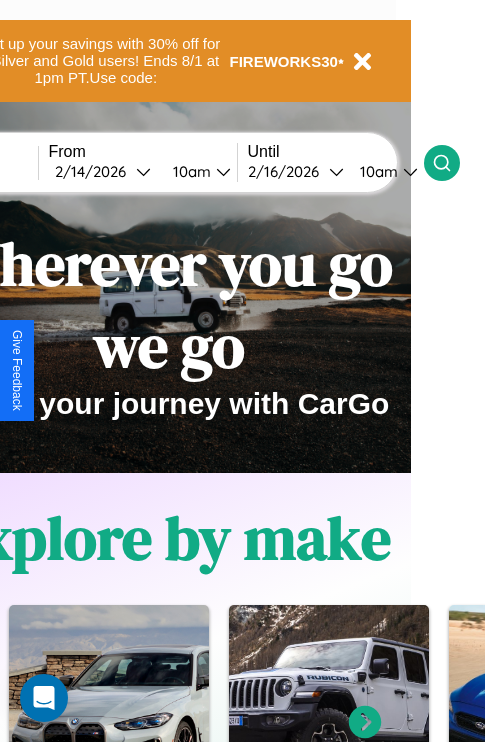 click 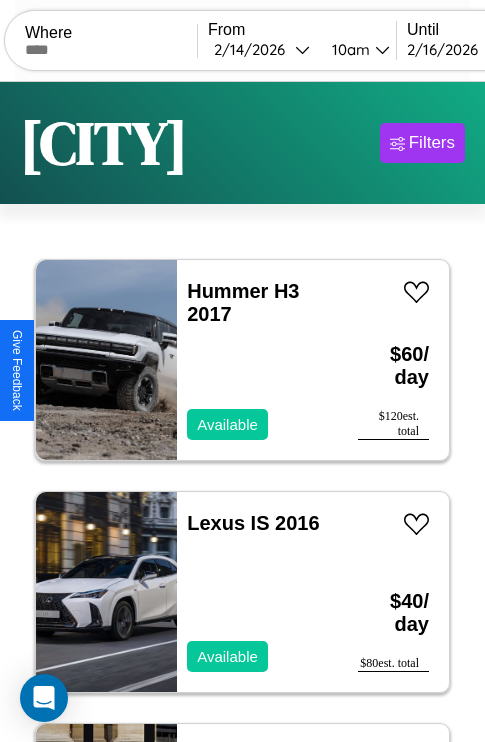 scroll, scrollTop: 95, scrollLeft: 0, axis: vertical 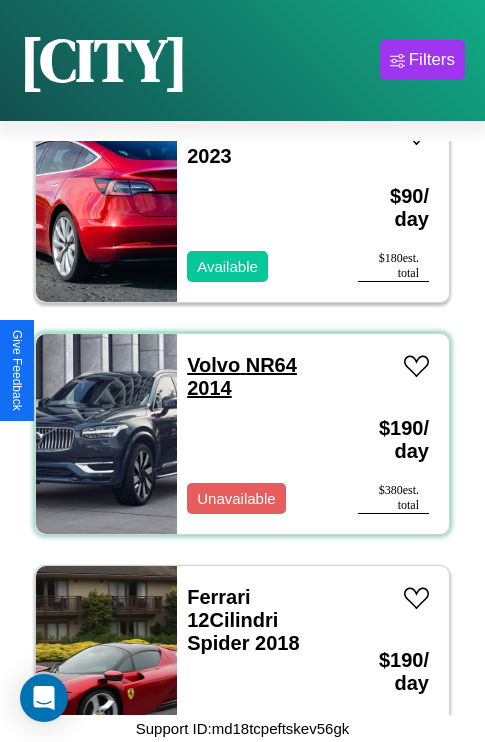 click on "Volvo   NR64   2014" at bounding box center (242, 376) 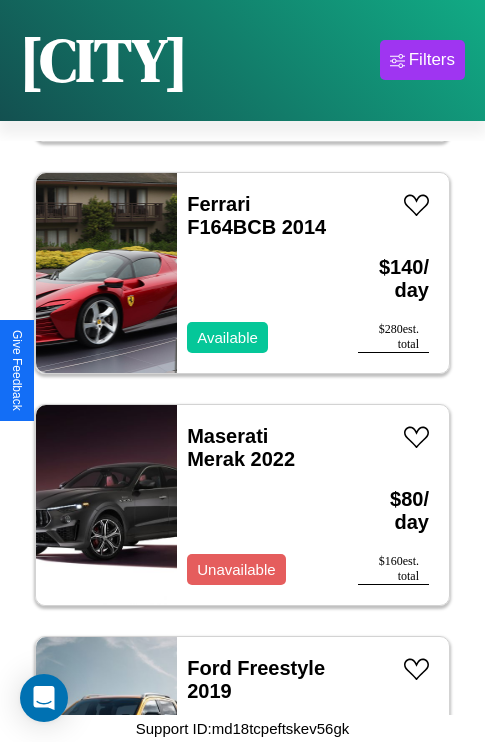 scroll, scrollTop: 19099, scrollLeft: 0, axis: vertical 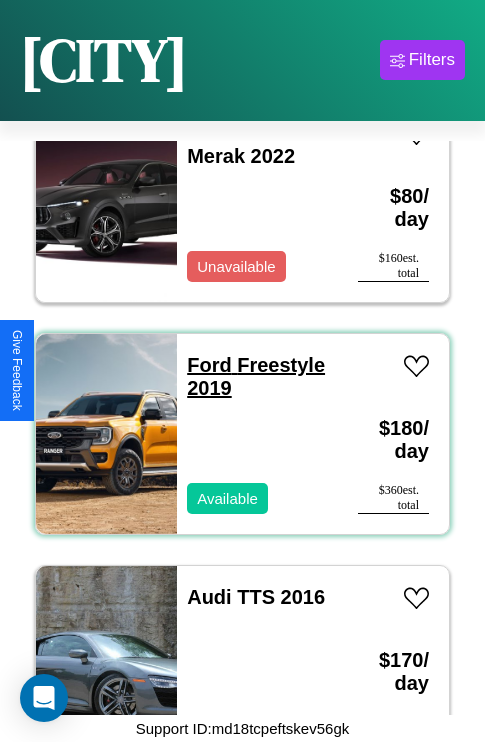click on "Ford   Freestyle   2019" at bounding box center [256, 376] 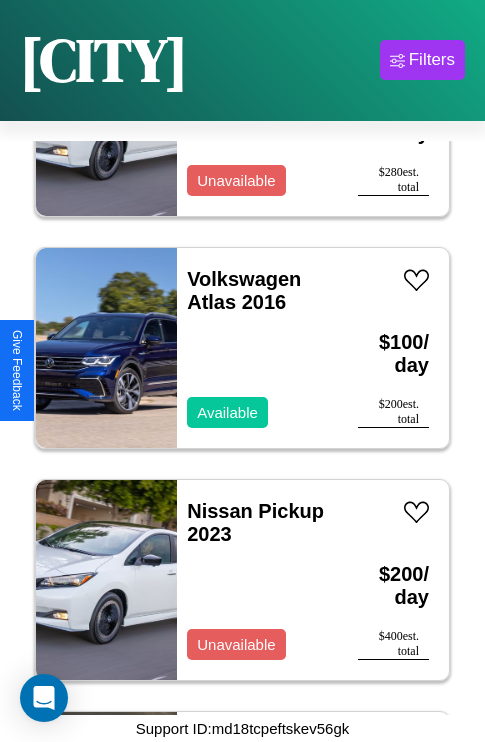scroll, scrollTop: 18171, scrollLeft: 0, axis: vertical 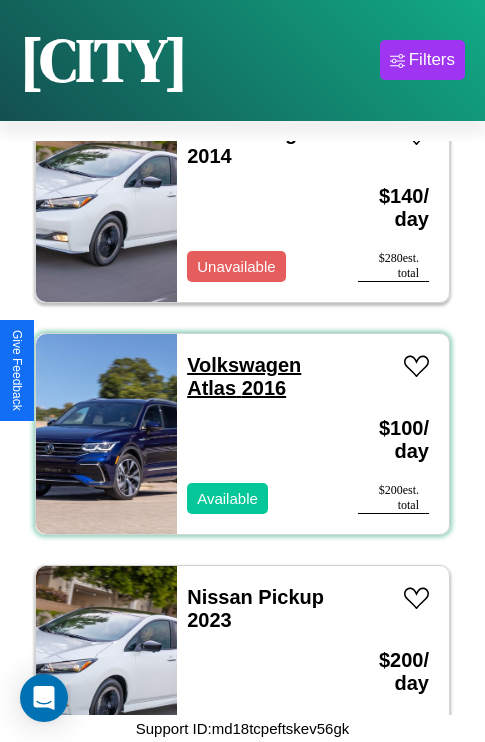 click on "Volkswagen   Atlas   2016" at bounding box center (244, 376) 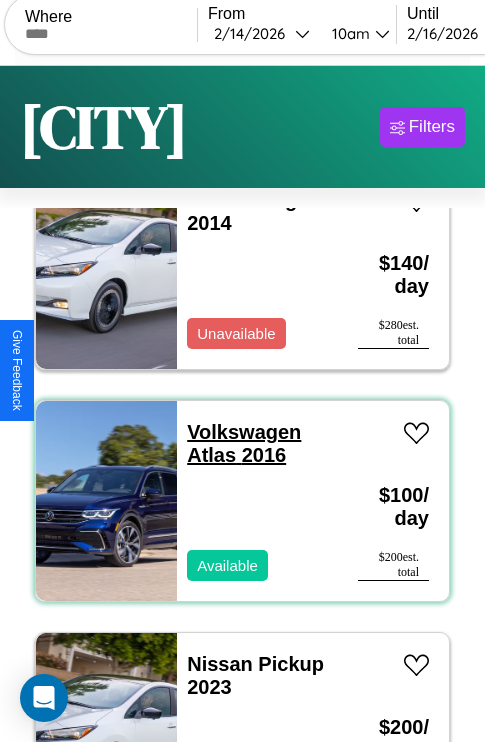 scroll, scrollTop: 0, scrollLeft: 0, axis: both 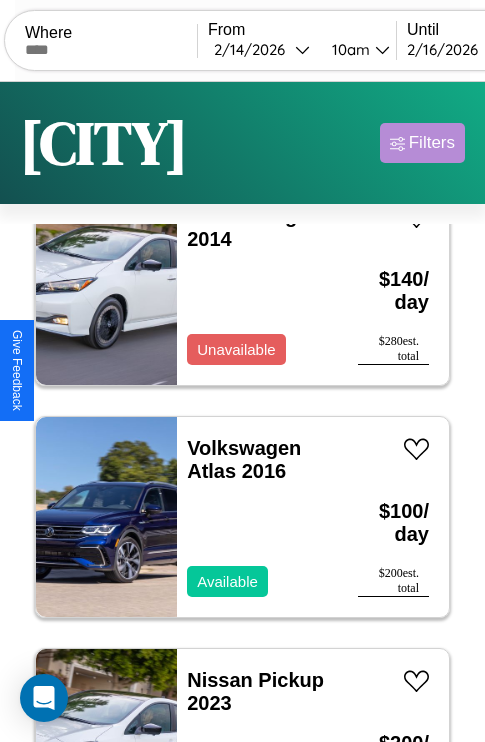 click on "Filters" at bounding box center (432, 143) 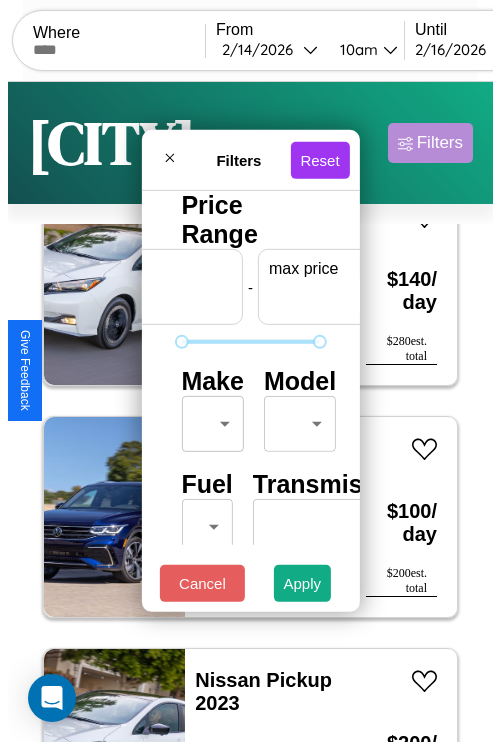 scroll, scrollTop: 0, scrollLeft: 124, axis: horizontal 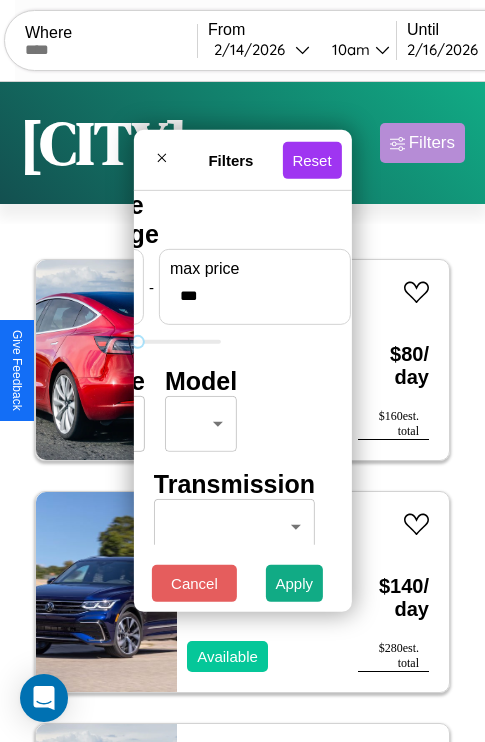 type on "***" 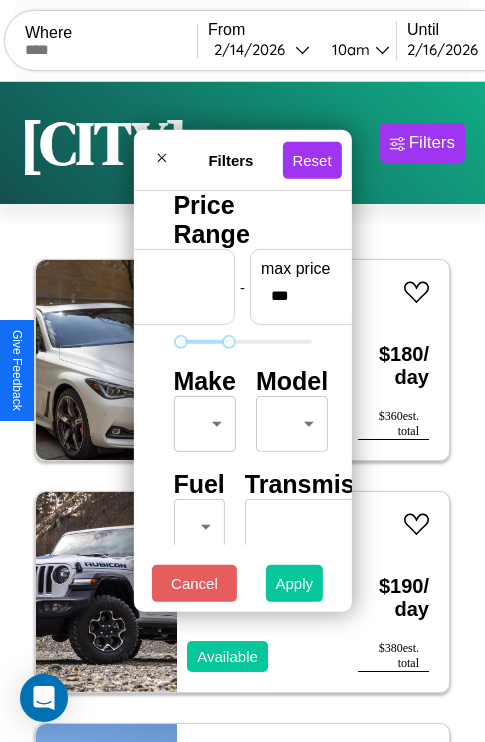 type on "**" 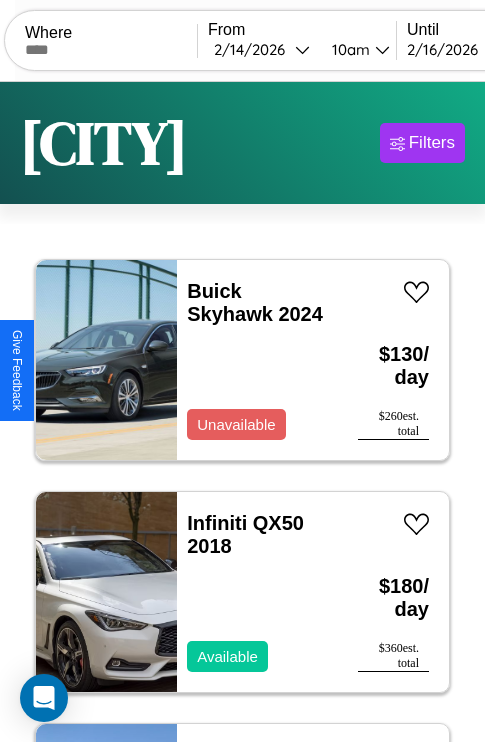 scroll, scrollTop: 95, scrollLeft: 0, axis: vertical 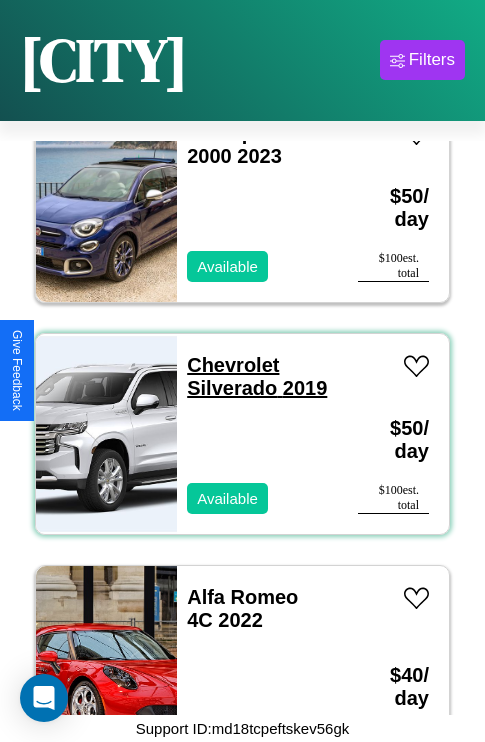 click on "Chevrolet   Silverado   2019" at bounding box center [257, 376] 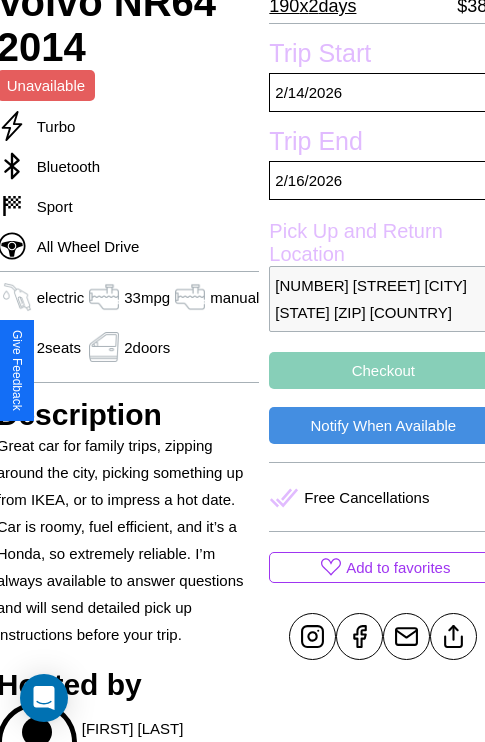 scroll, scrollTop: 465, scrollLeft: 80, axis: both 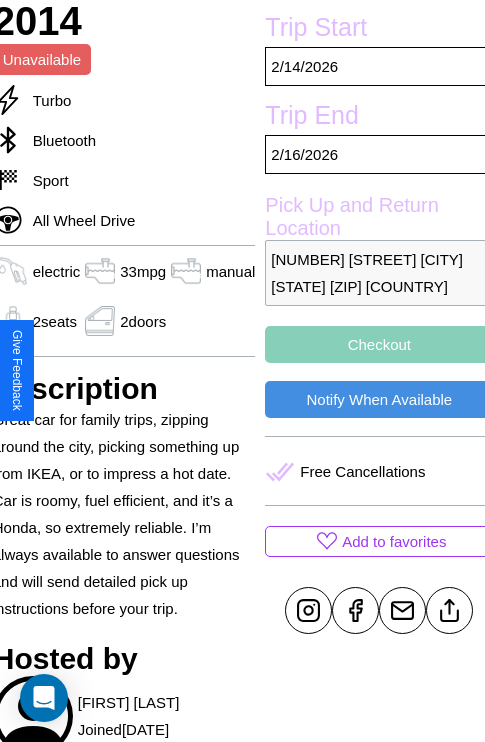 click on "Checkout" at bounding box center [379, 344] 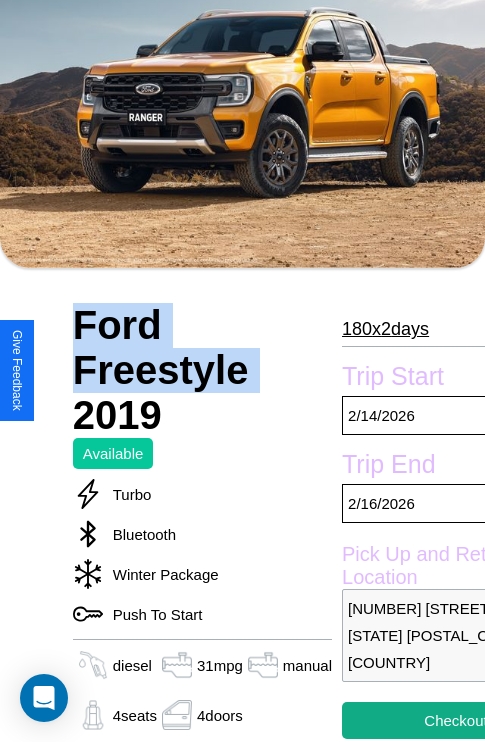 scroll, scrollTop: 497, scrollLeft: 72, axis: both 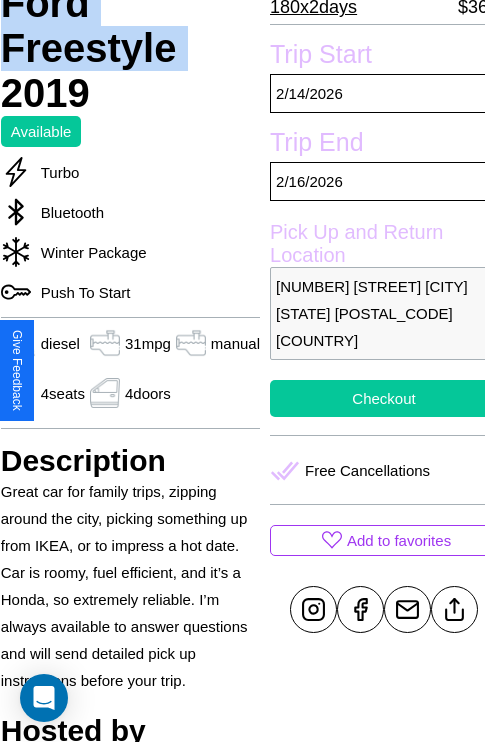 click on "Checkout" at bounding box center [384, 398] 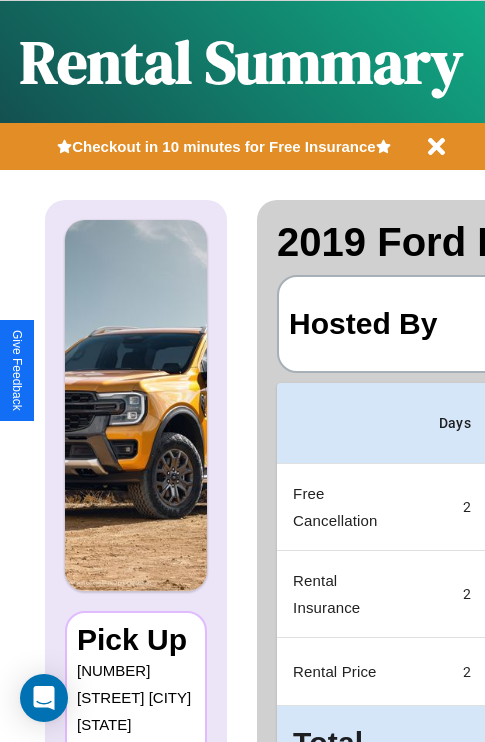 scroll, scrollTop: 0, scrollLeft: 387, axis: horizontal 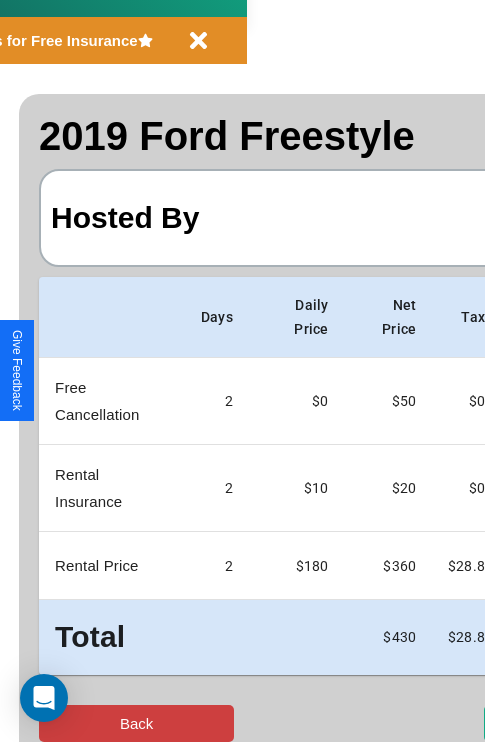 click on "Back" at bounding box center (136, 723) 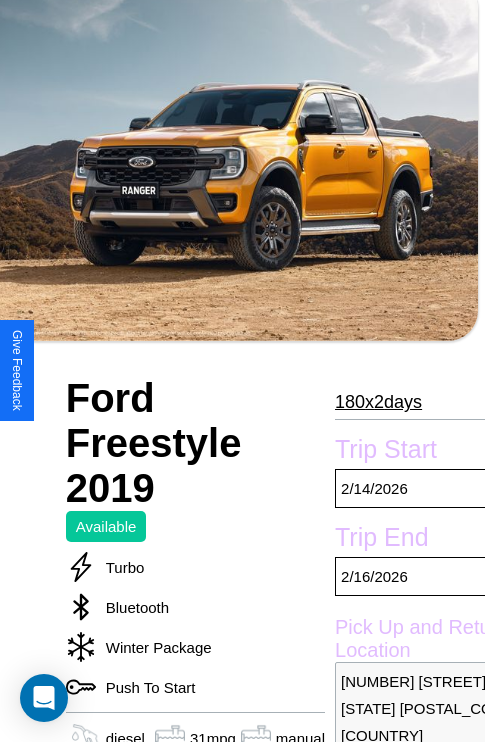 scroll, scrollTop: 708, scrollLeft: 52, axis: both 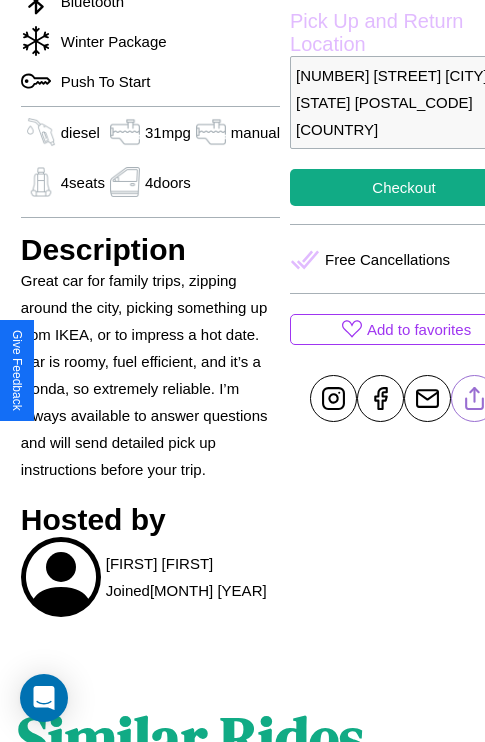 click 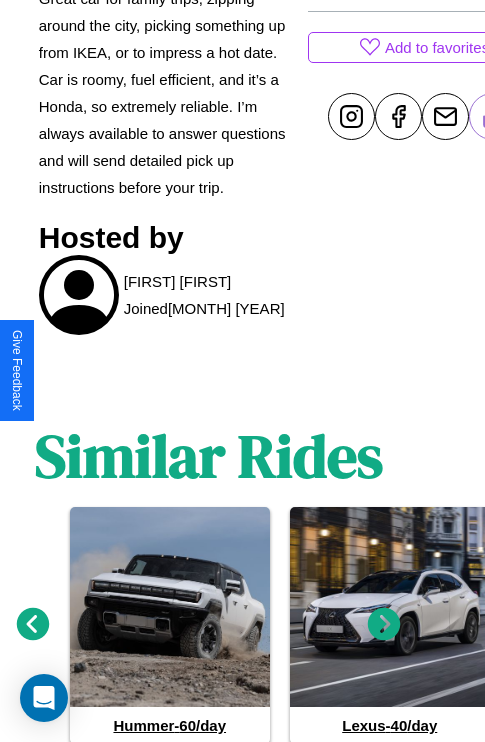 scroll, scrollTop: 1059, scrollLeft: 30, axis: both 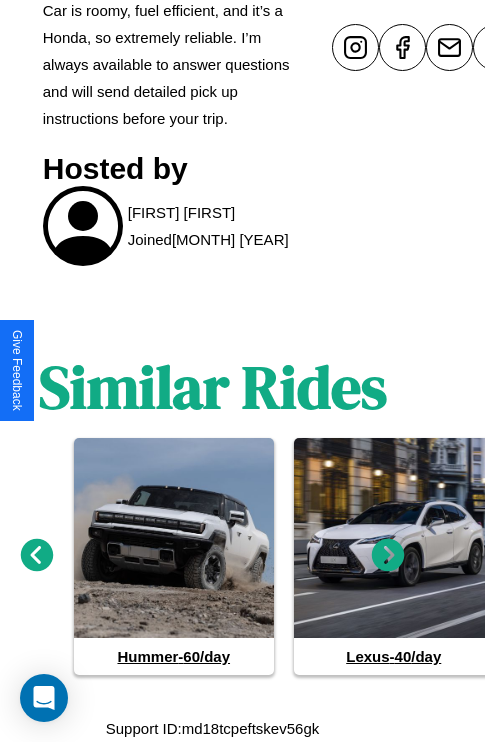 click 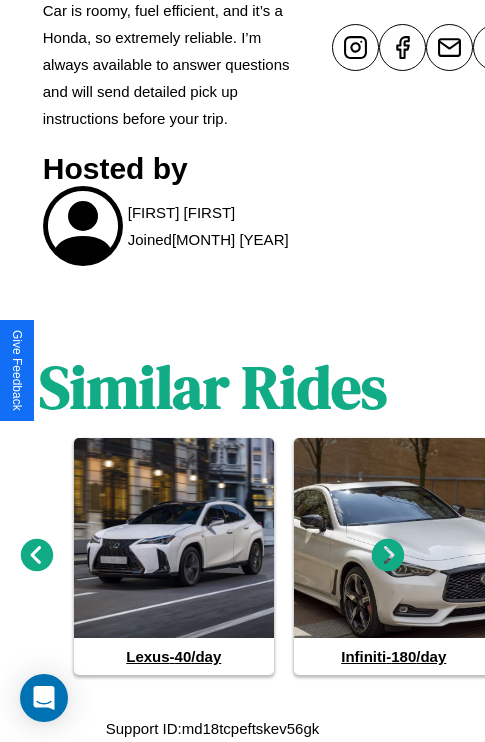 click 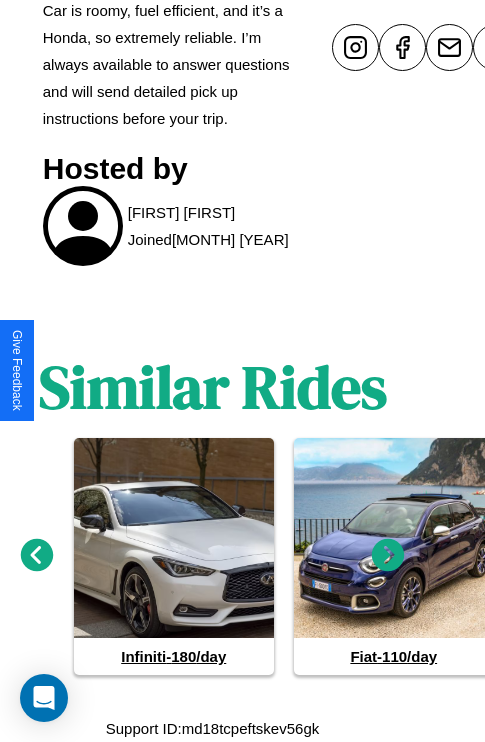 click 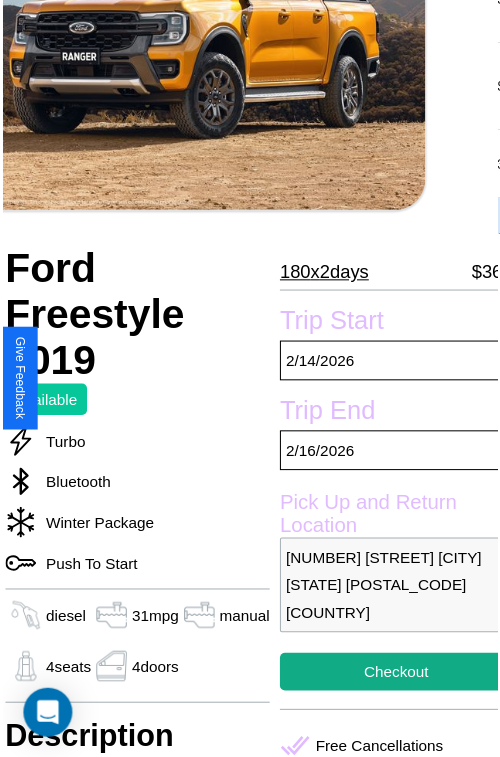 scroll, scrollTop: 219, scrollLeft: 72, axis: both 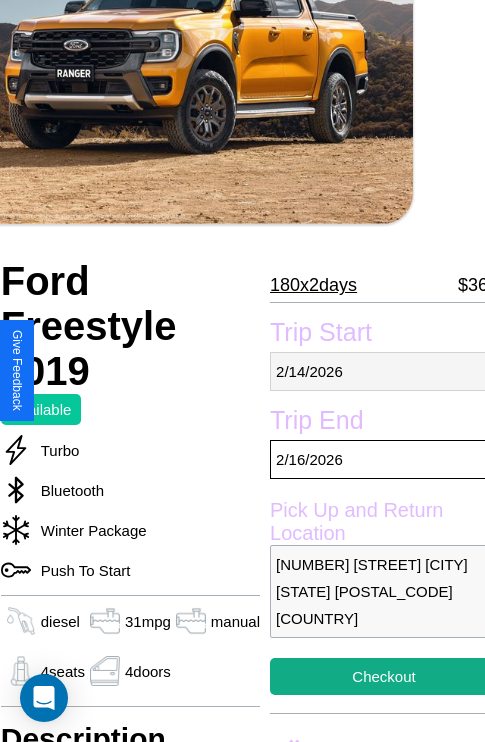 click on "2 / 14 / 2026" at bounding box center (384, 371) 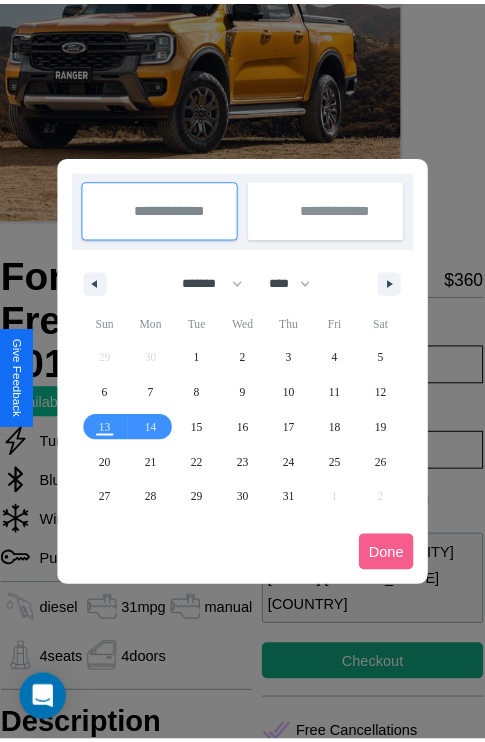 scroll, scrollTop: 0, scrollLeft: 72, axis: horizontal 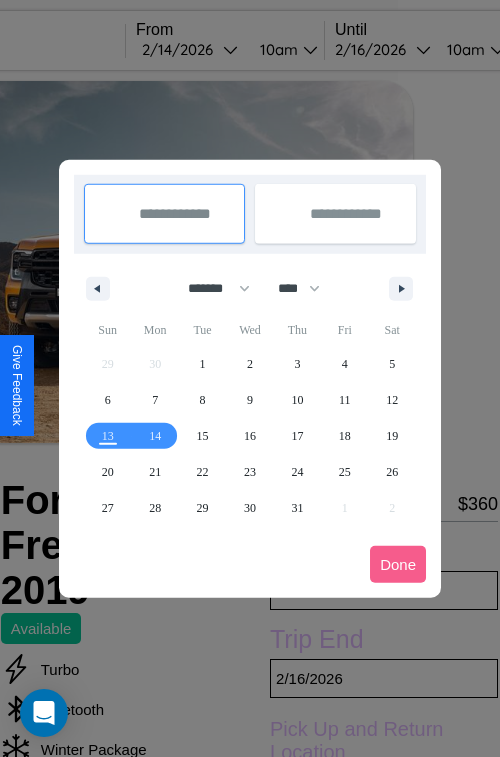 click at bounding box center (250, 378) 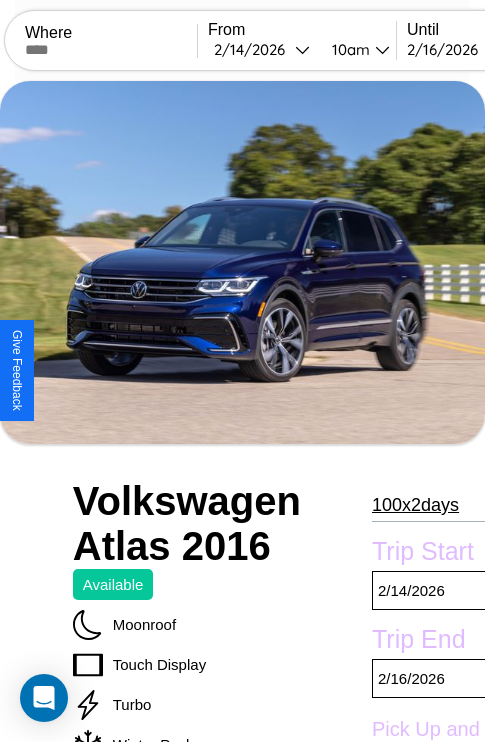 scroll, scrollTop: 440, scrollLeft: 107, axis: both 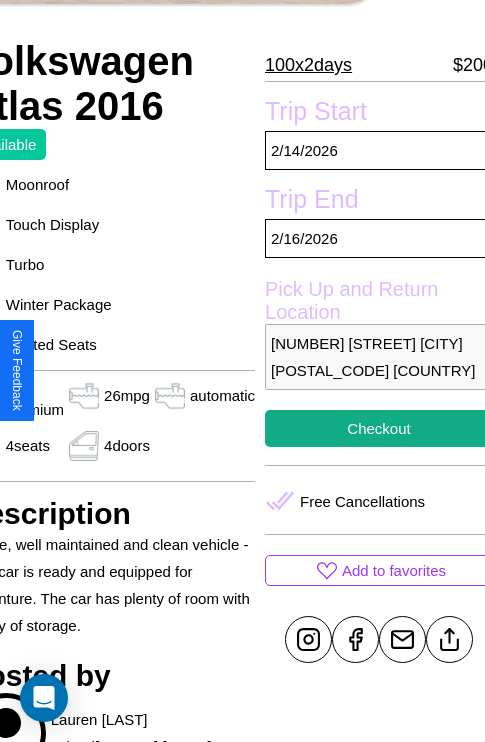 click on "3498 Chestnut Street  Washington DC 12466 United States" at bounding box center [379, 357] 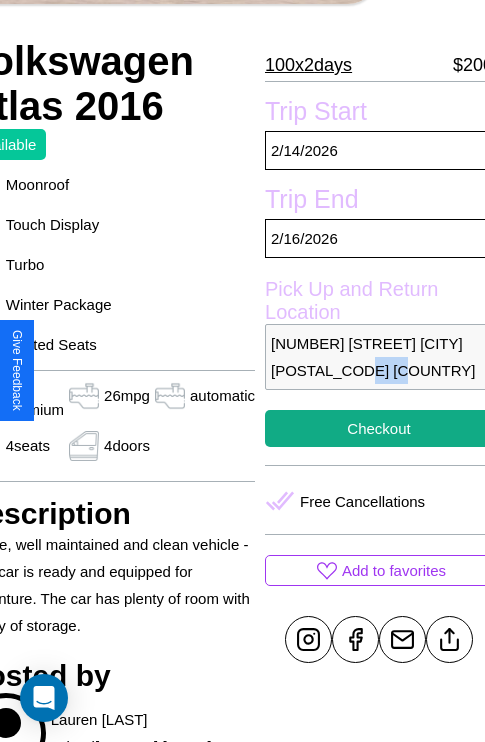 click on "3498 Chestnut Street  Washington DC 12466 United States" at bounding box center (379, 357) 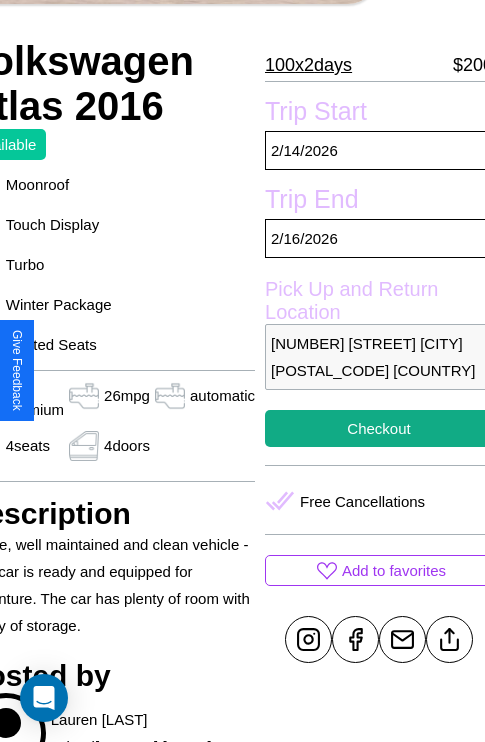 click on "3498 Chestnut Street  Washington DC 12466 United States" at bounding box center [379, 357] 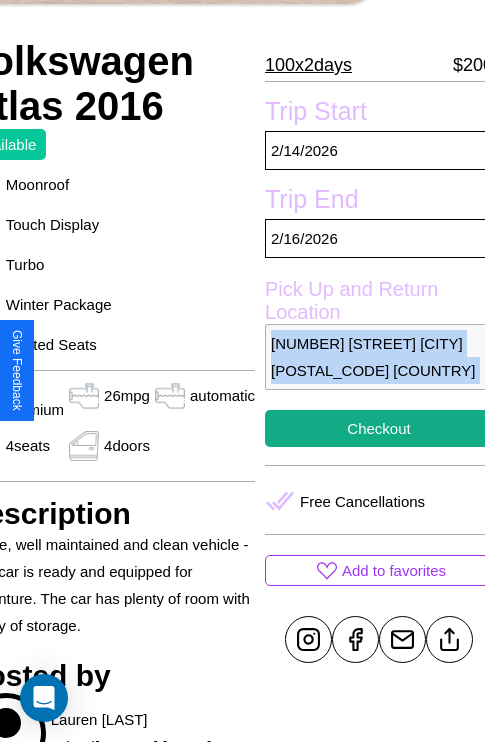 click on "3498 Chestnut Street  Washington DC 12466 United States" at bounding box center [379, 357] 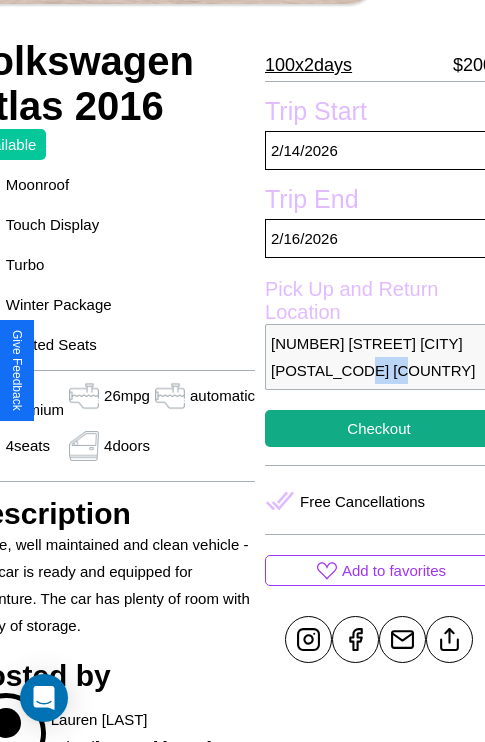 click on "3498 Chestnut Street  Washington DC 12466 United States" at bounding box center (379, 357) 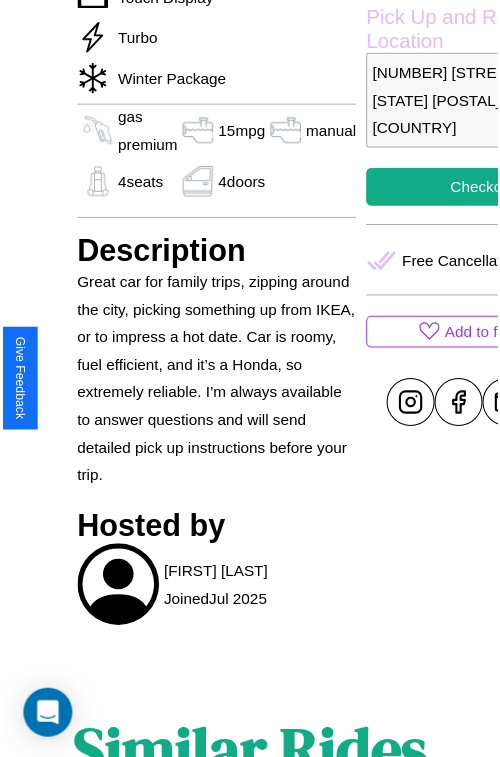 scroll, scrollTop: 129, scrollLeft: 91, axis: both 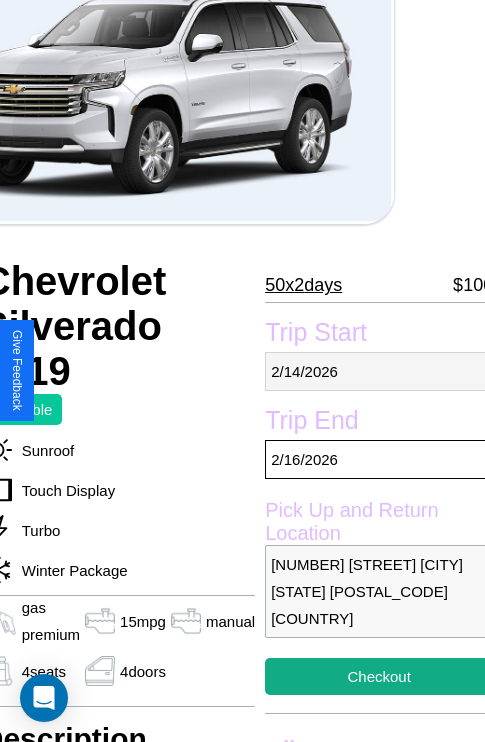 click on "[DATE]" at bounding box center (379, 371) 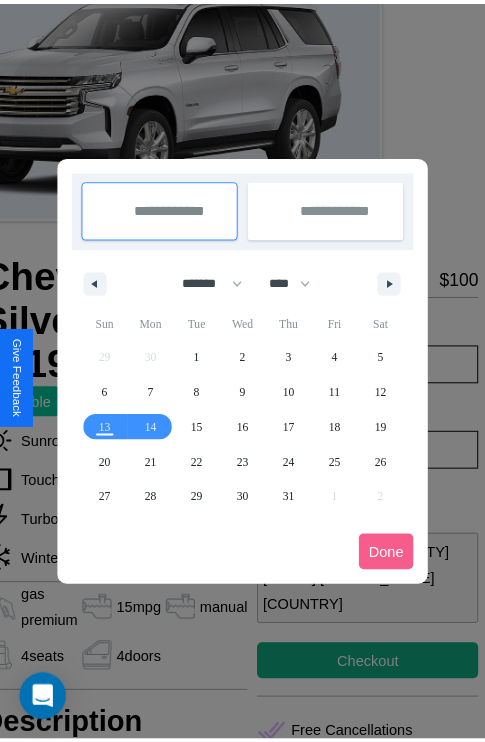 scroll, scrollTop: 0, scrollLeft: 91, axis: horizontal 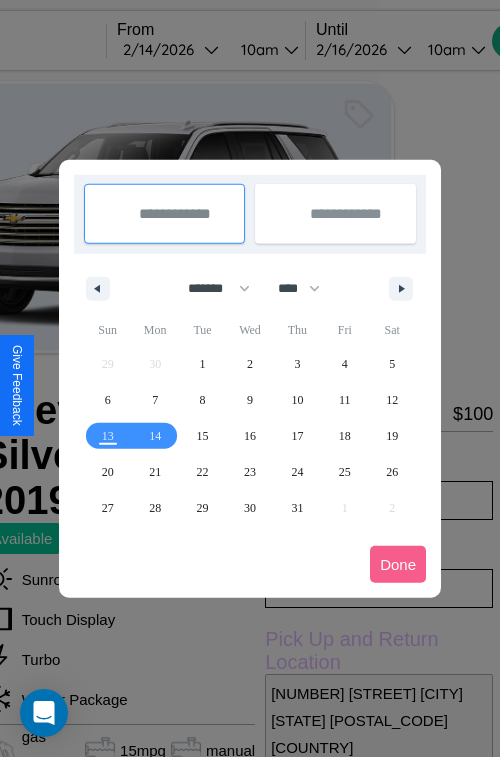 click at bounding box center [250, 378] 